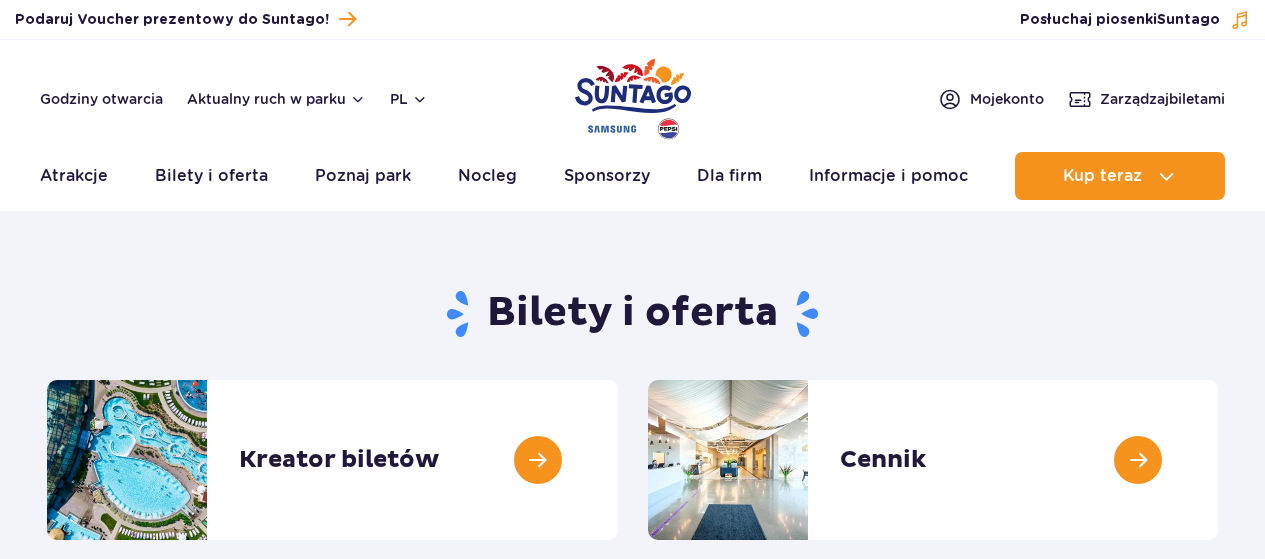 scroll, scrollTop: 0, scrollLeft: 0, axis: both 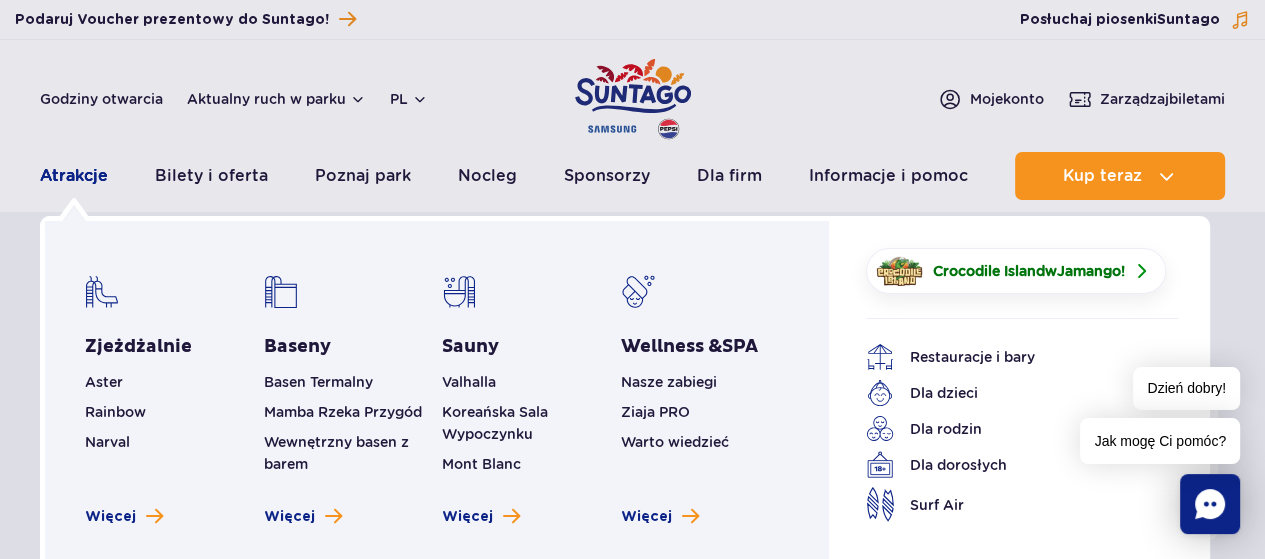 click on "Atrakcje" at bounding box center (74, 176) 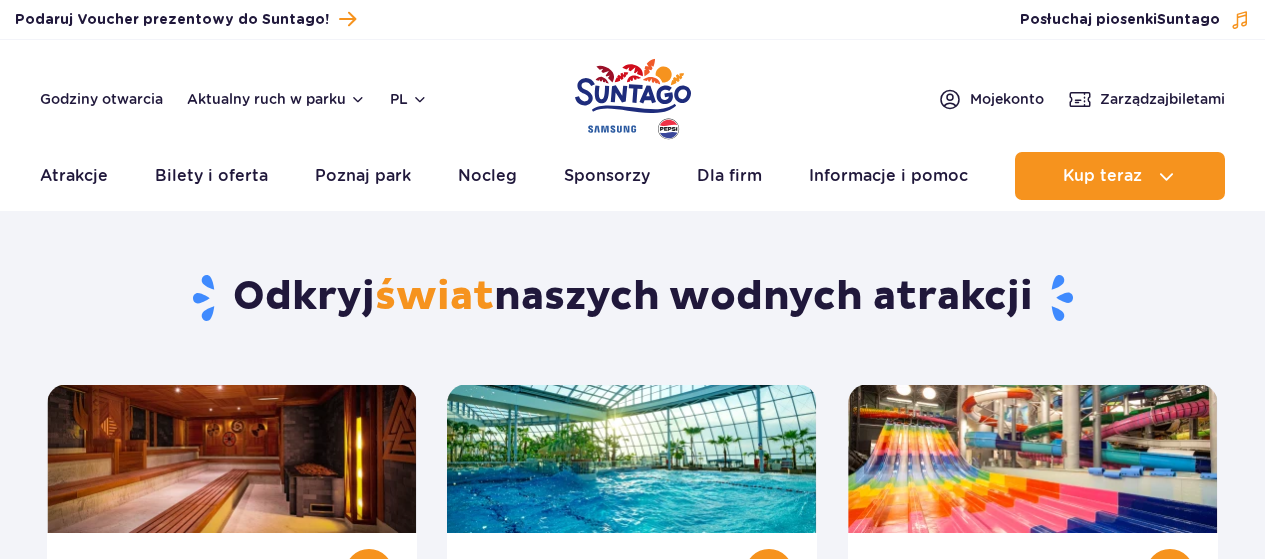 scroll, scrollTop: 0, scrollLeft: 0, axis: both 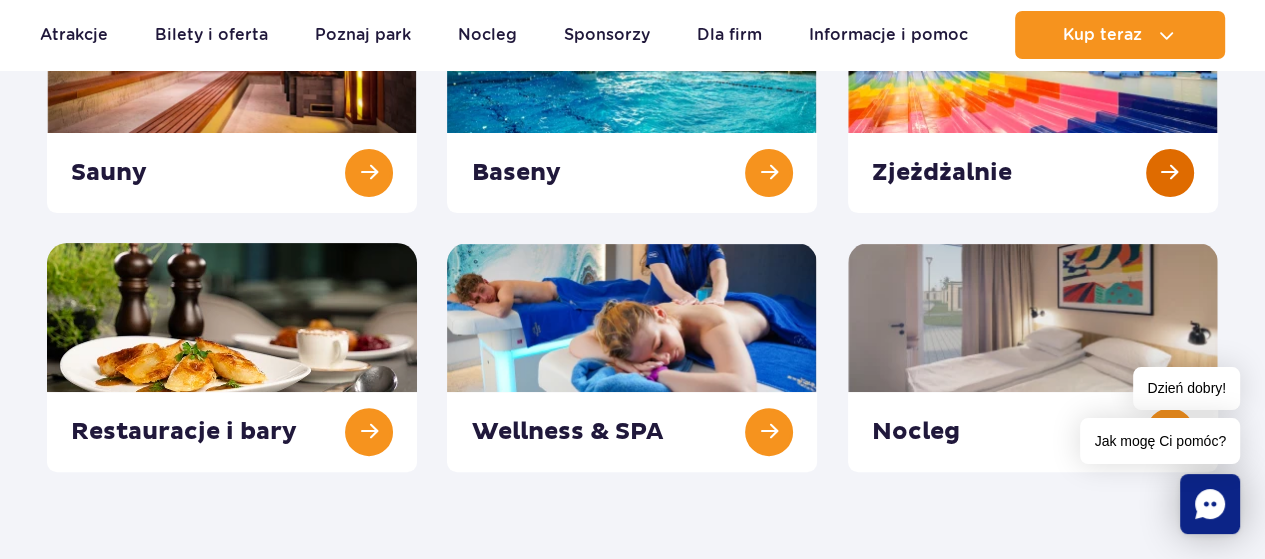 click at bounding box center [1033, 98] 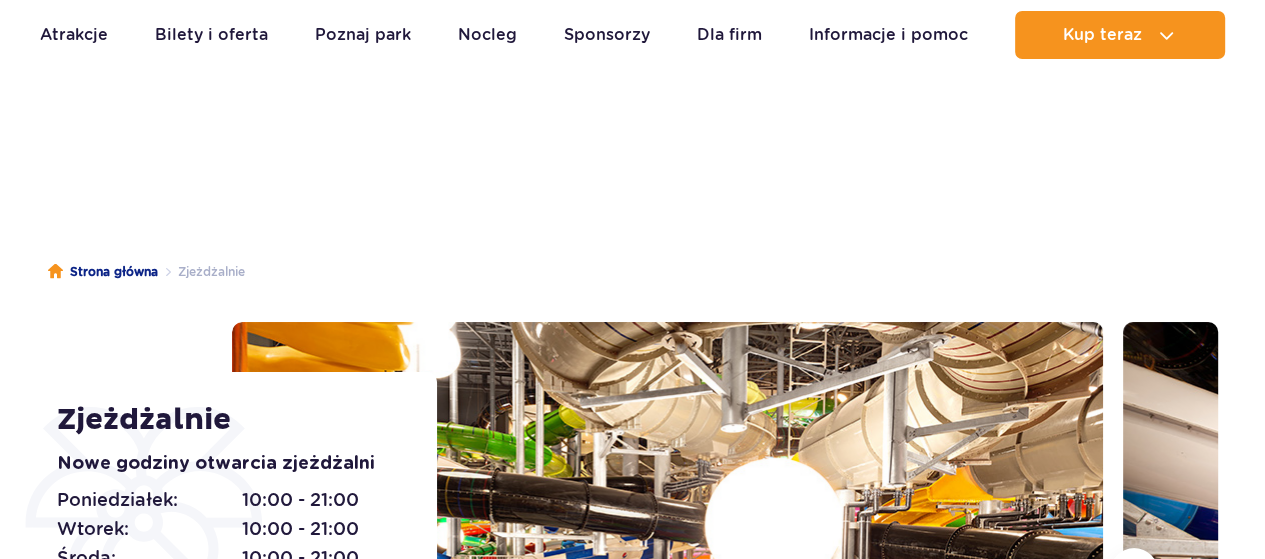scroll, scrollTop: 100, scrollLeft: 0, axis: vertical 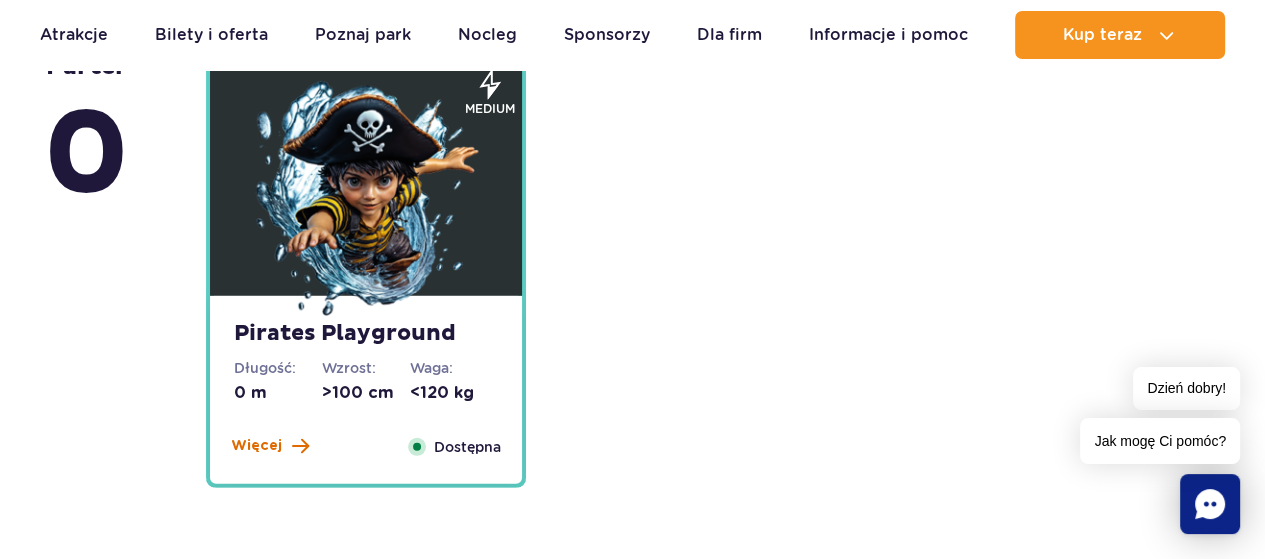 click on "Więcej" at bounding box center [256, 446] 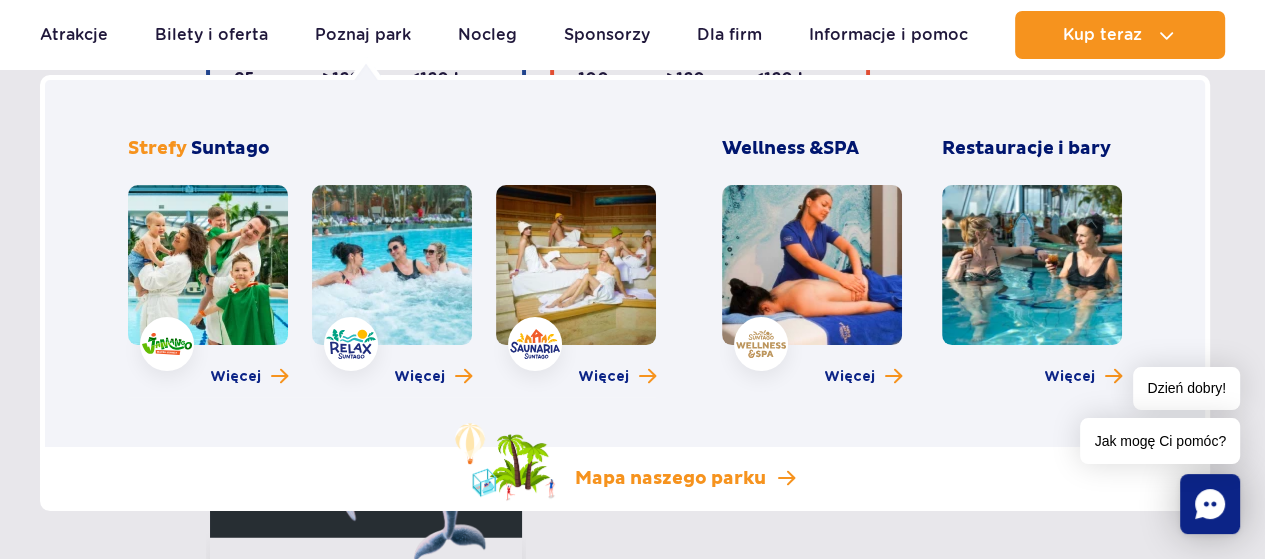 scroll, scrollTop: 4312, scrollLeft: 0, axis: vertical 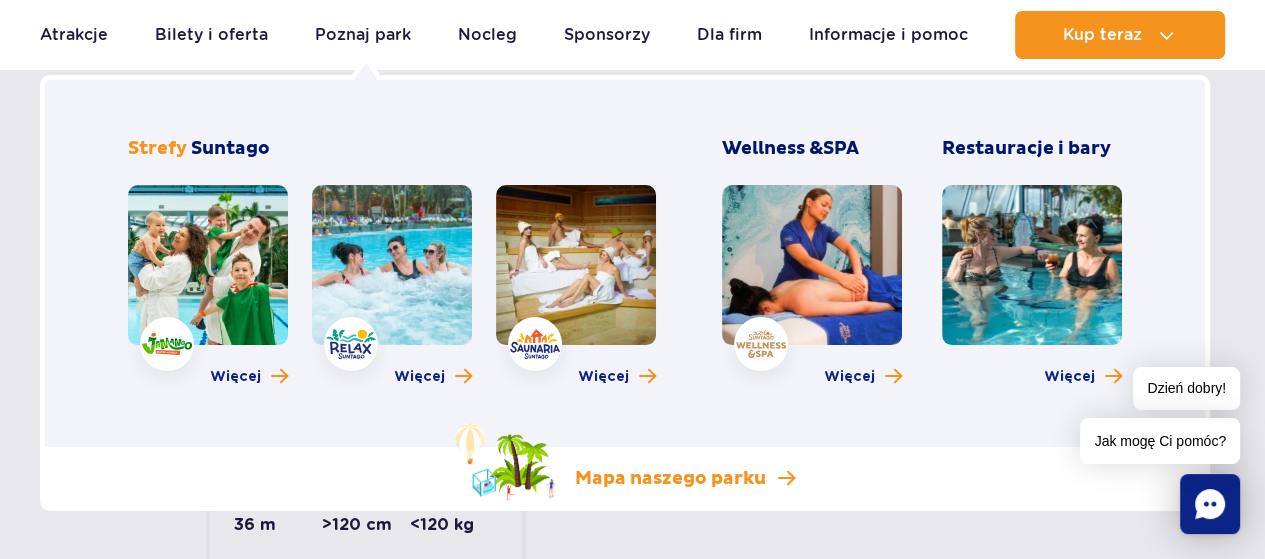 click on "Mapa naszego parku" at bounding box center [670, 479] 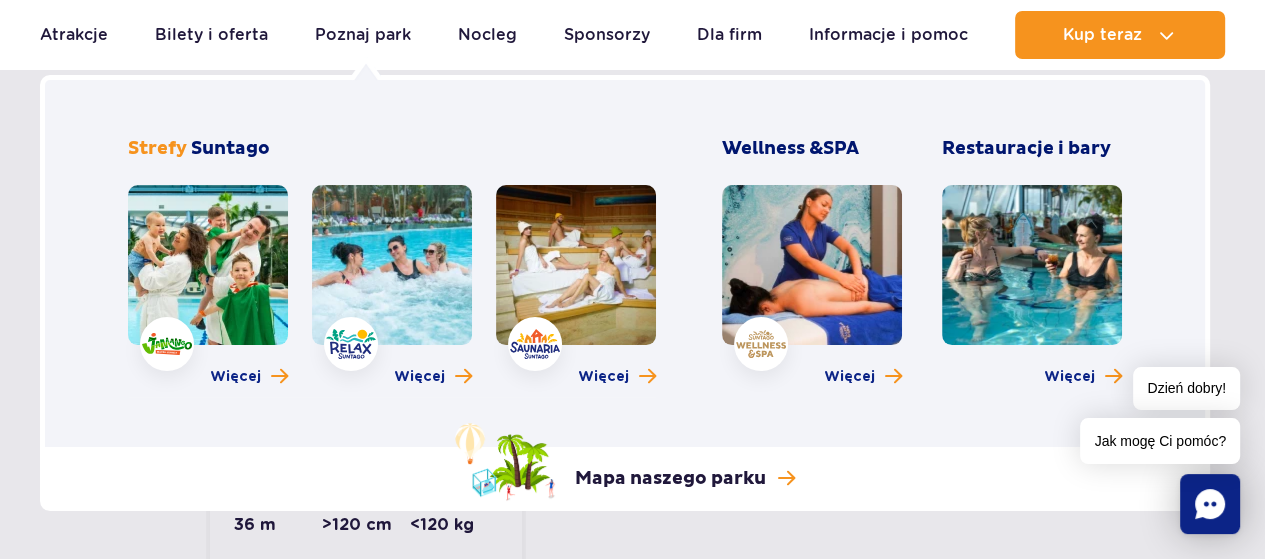 click at bounding box center [208, 265] 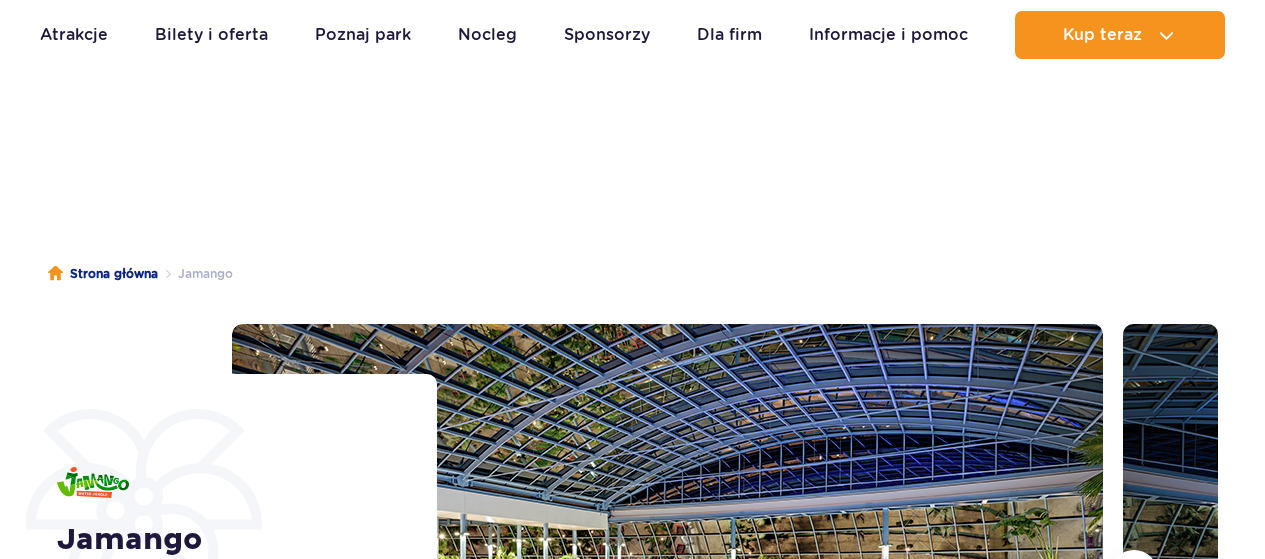 scroll, scrollTop: 400, scrollLeft: 0, axis: vertical 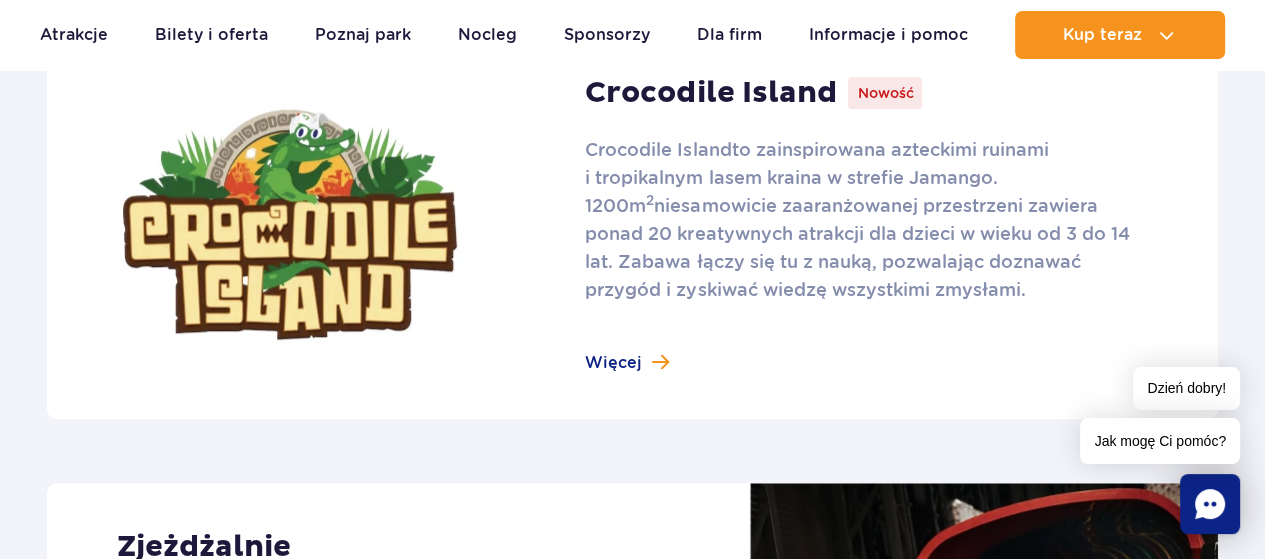 click at bounding box center (632, 224) 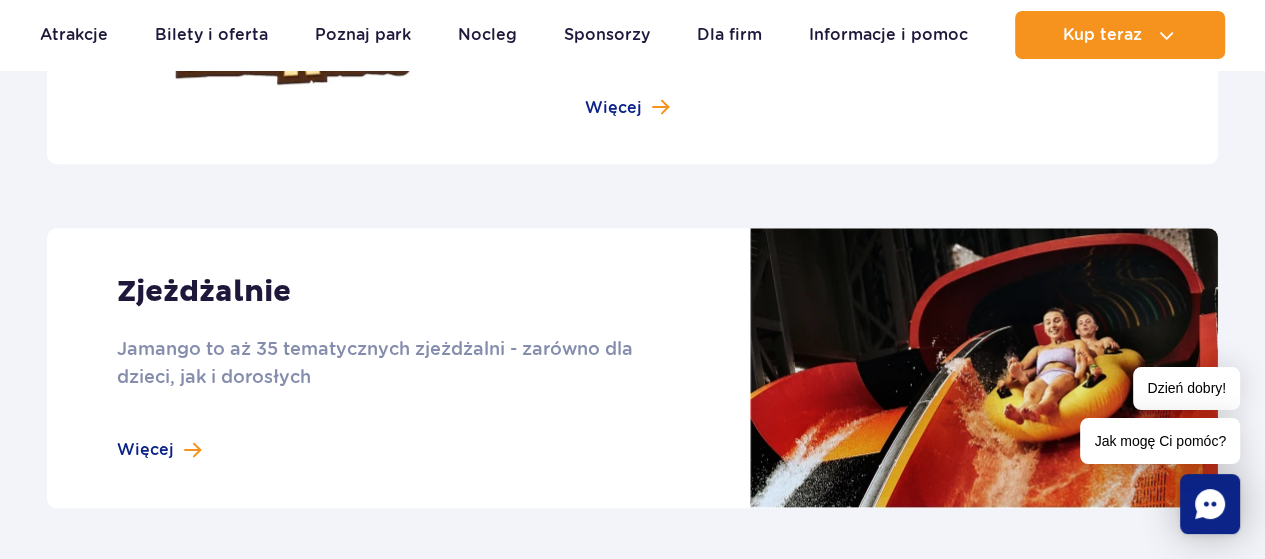 scroll, scrollTop: 1700, scrollLeft: 0, axis: vertical 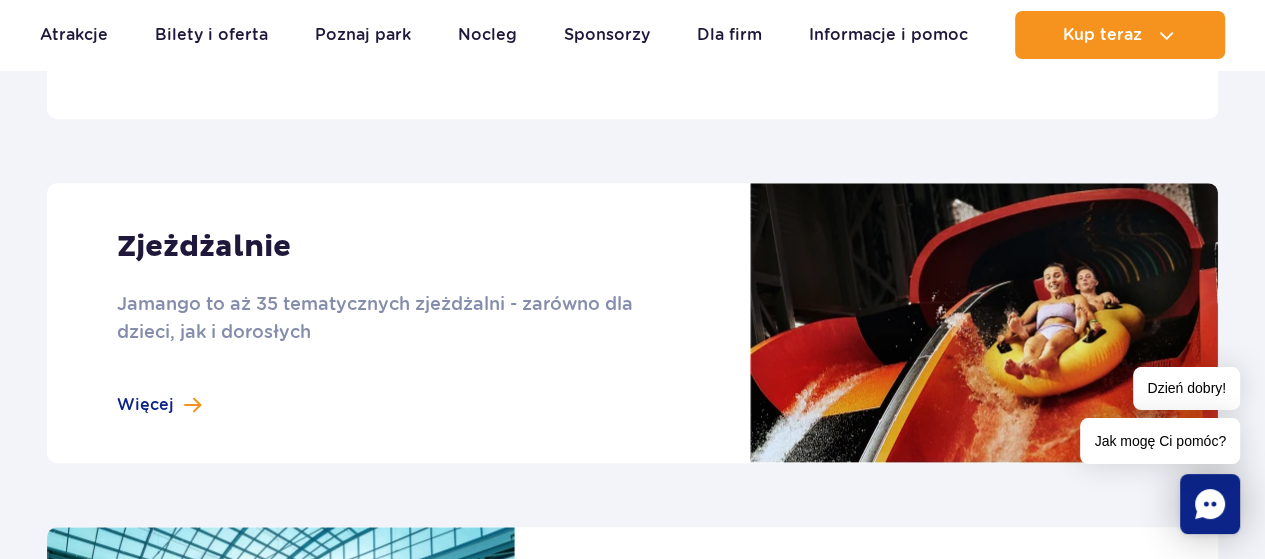click at bounding box center (632, 323) 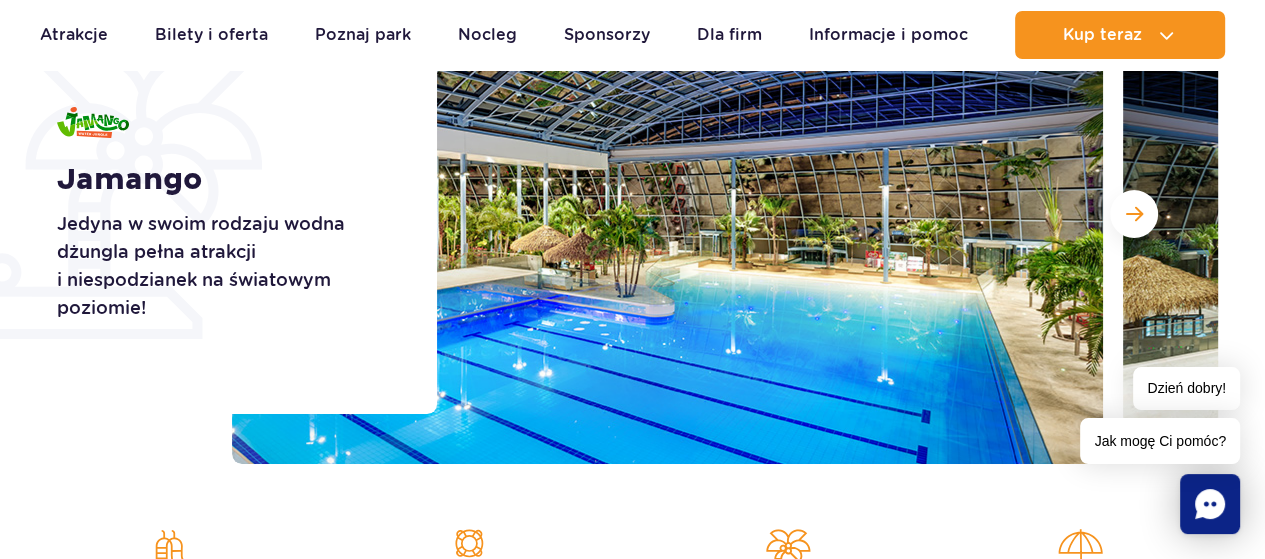 scroll, scrollTop: 300, scrollLeft: 0, axis: vertical 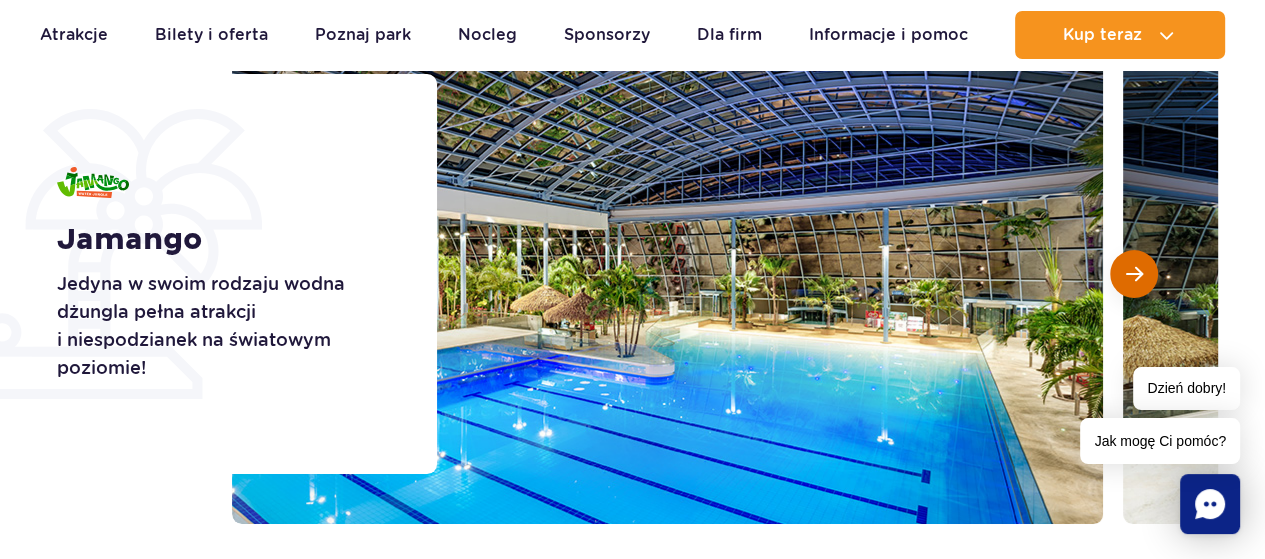 click at bounding box center [1134, 274] 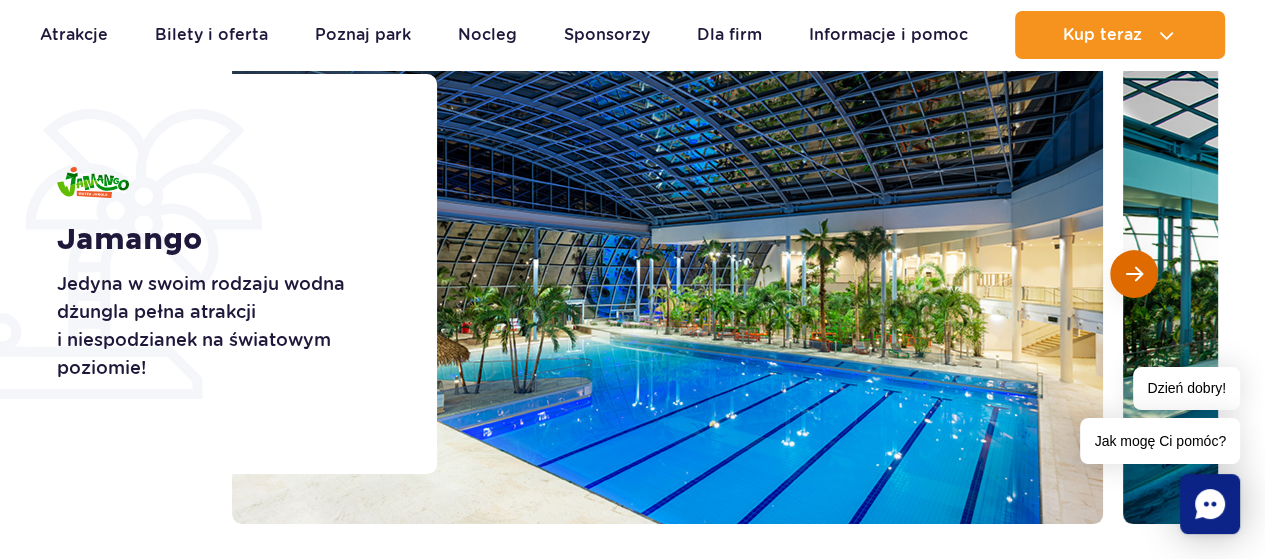 click at bounding box center (1134, 274) 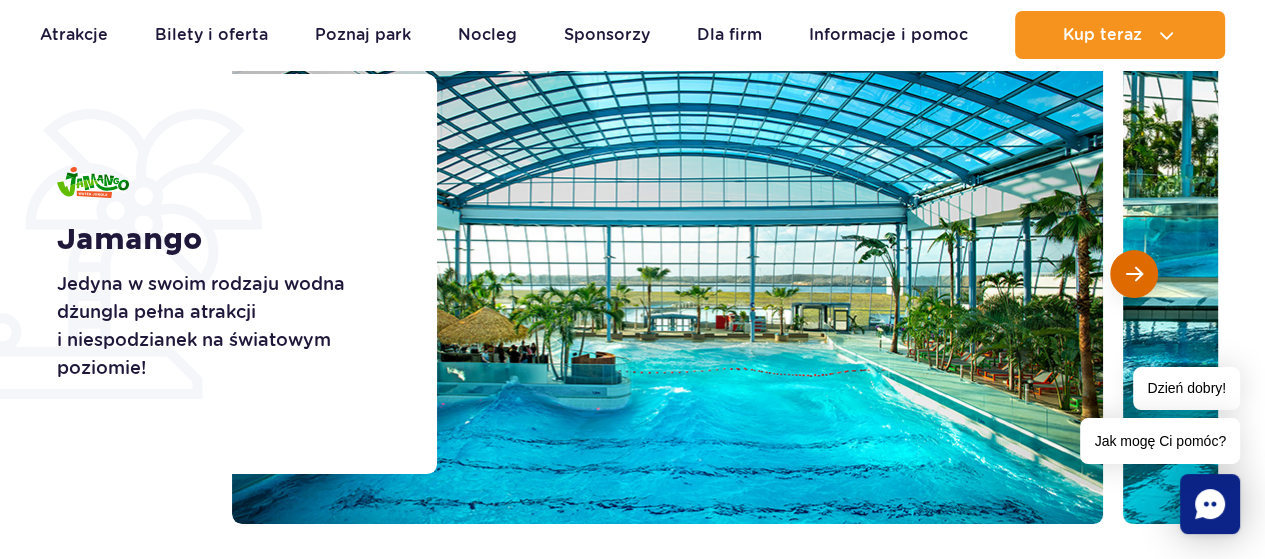 click at bounding box center [1134, 274] 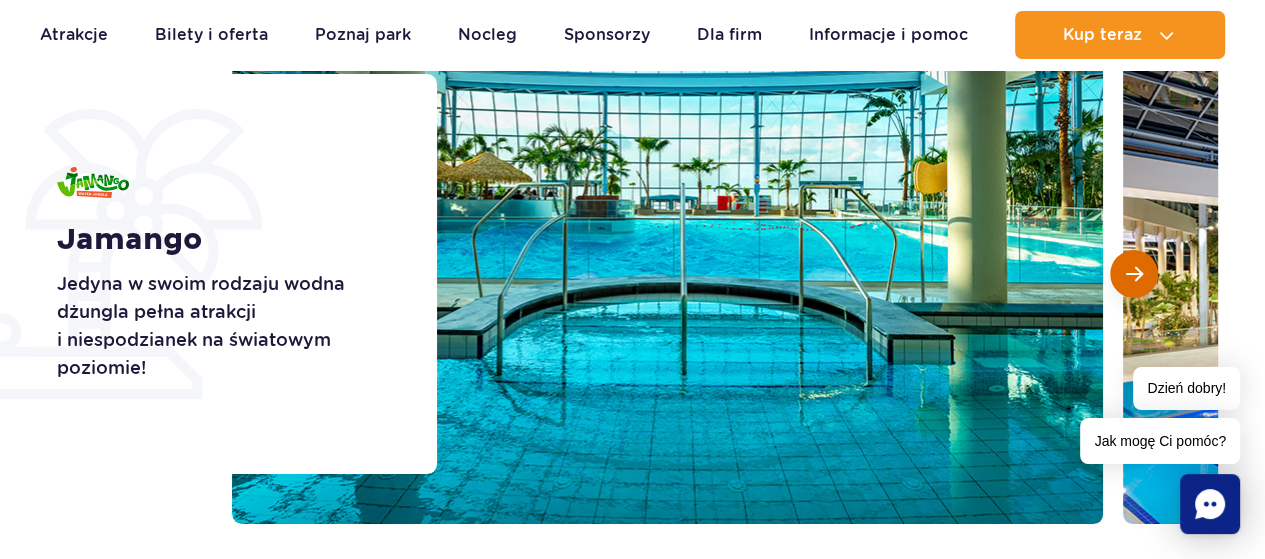 click at bounding box center (1134, 274) 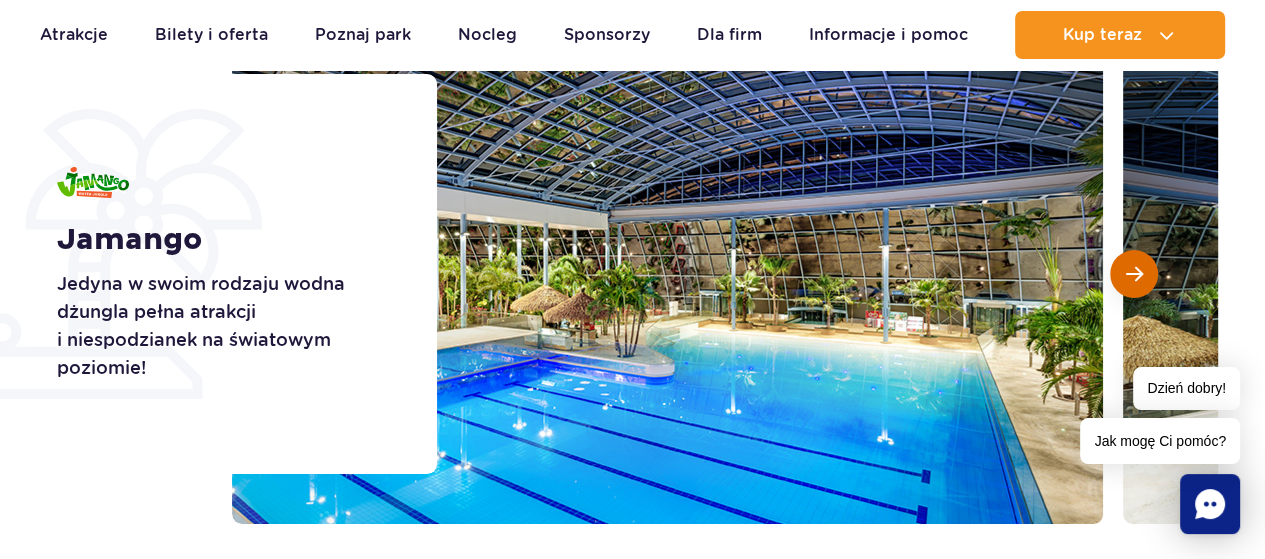 click at bounding box center [1134, 274] 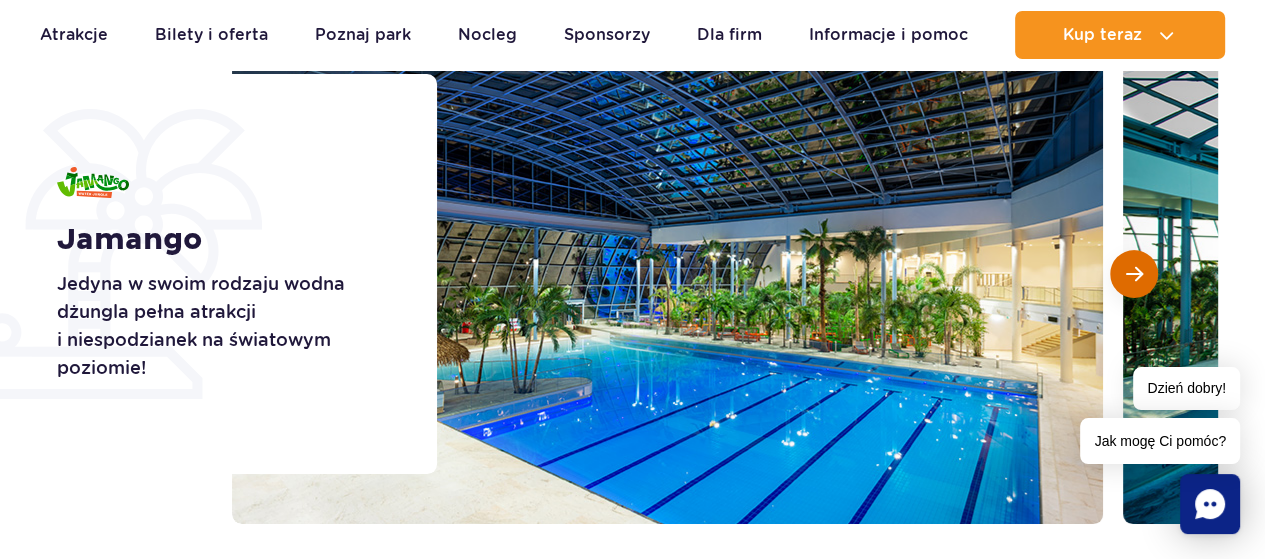 click at bounding box center [1134, 274] 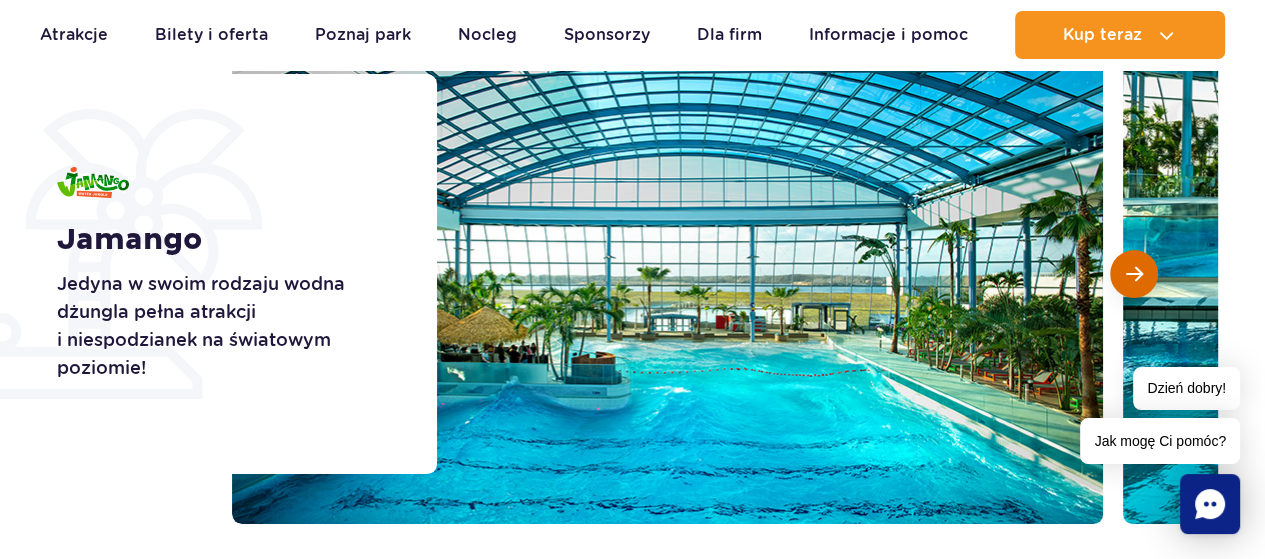 click at bounding box center [1134, 274] 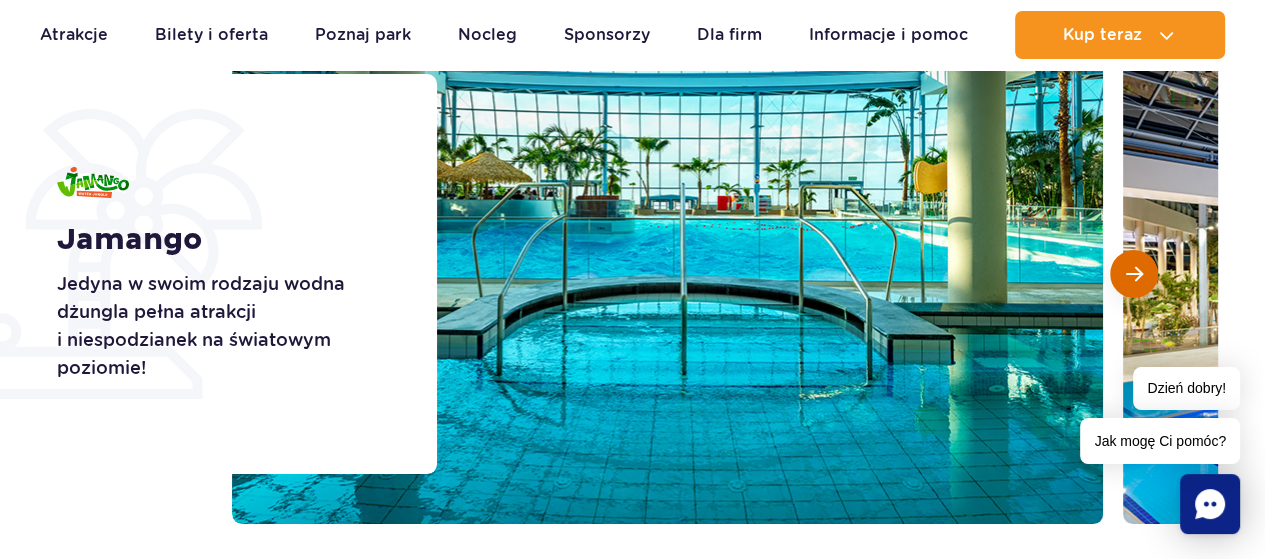click at bounding box center [1134, 274] 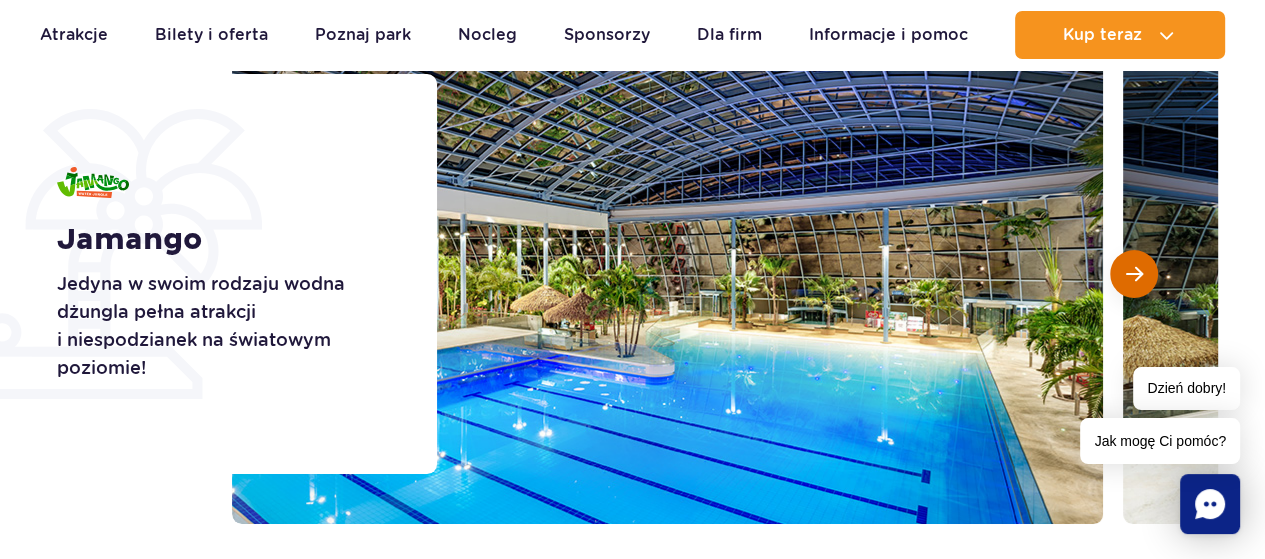 click at bounding box center (1134, 274) 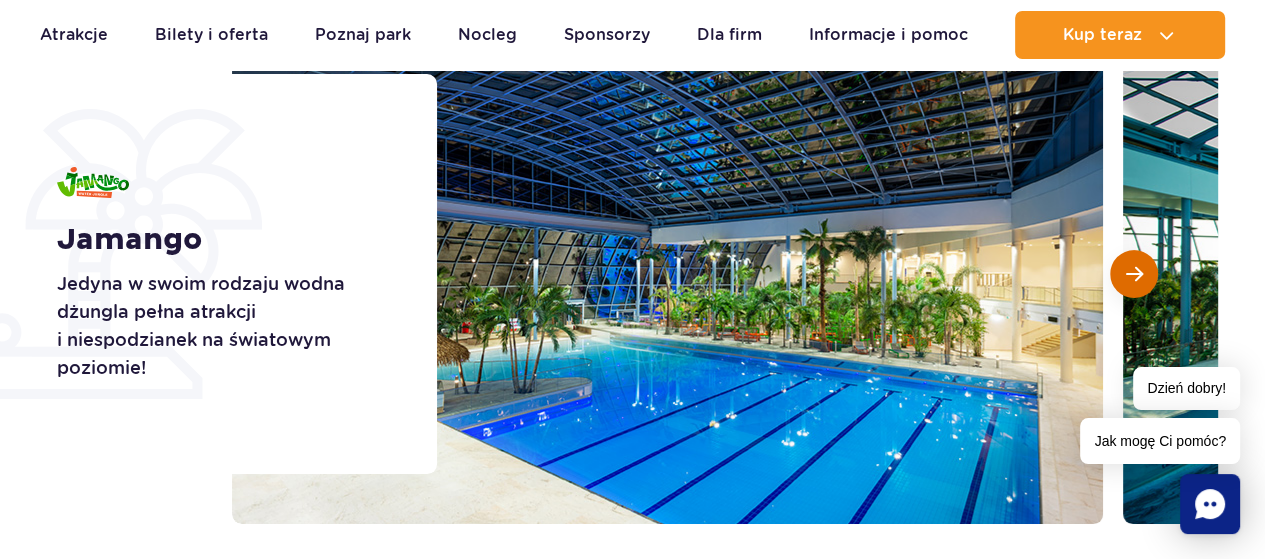 click at bounding box center [1134, 274] 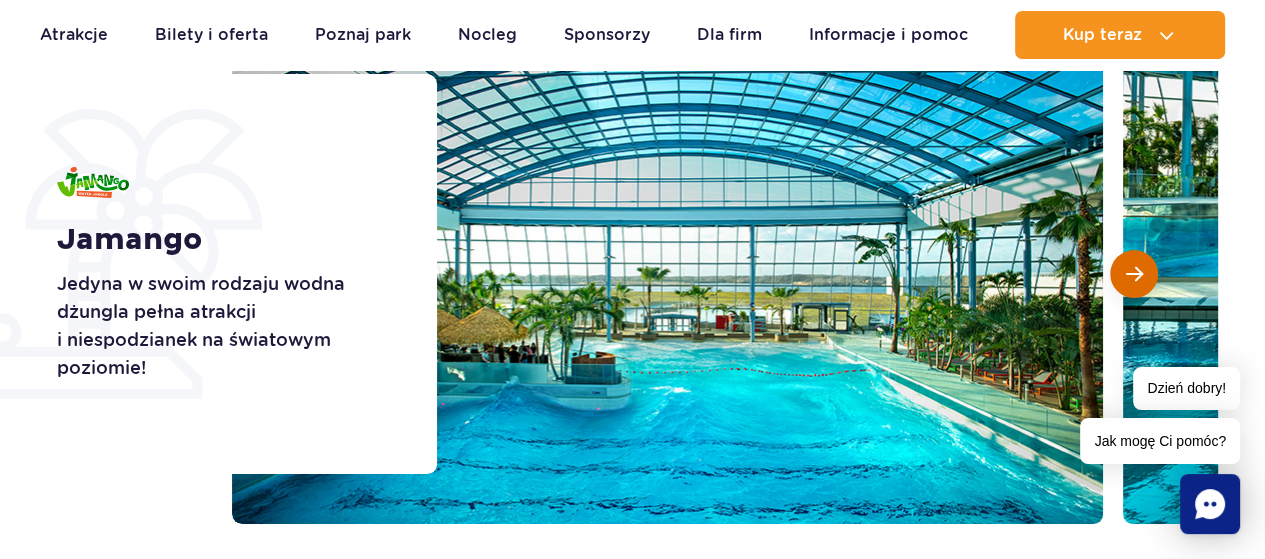 click at bounding box center (1134, 274) 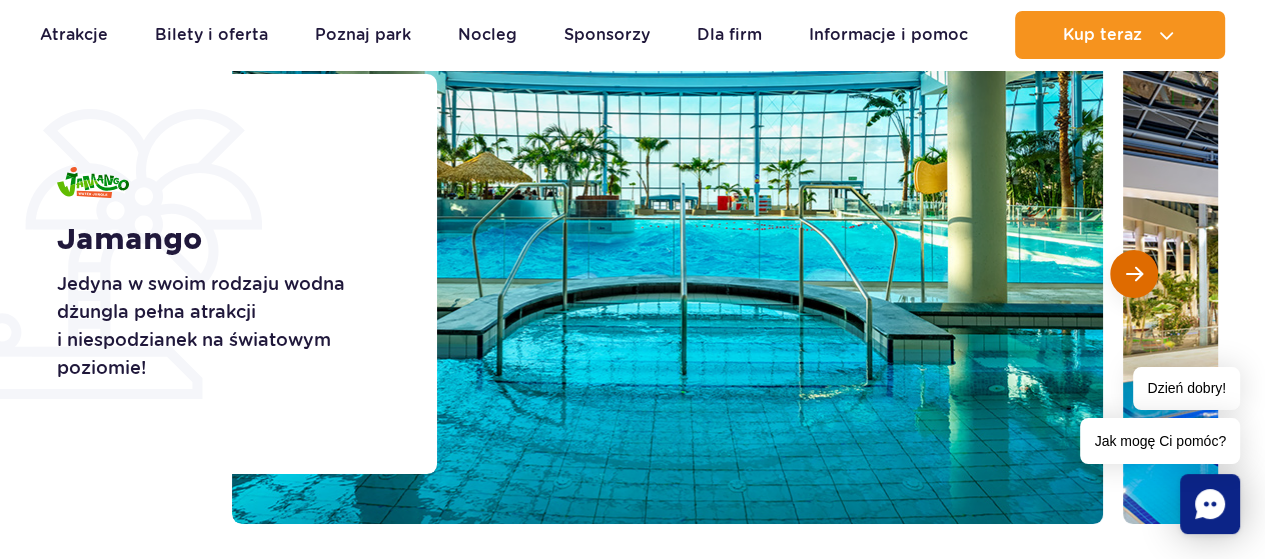 click at bounding box center [1134, 274] 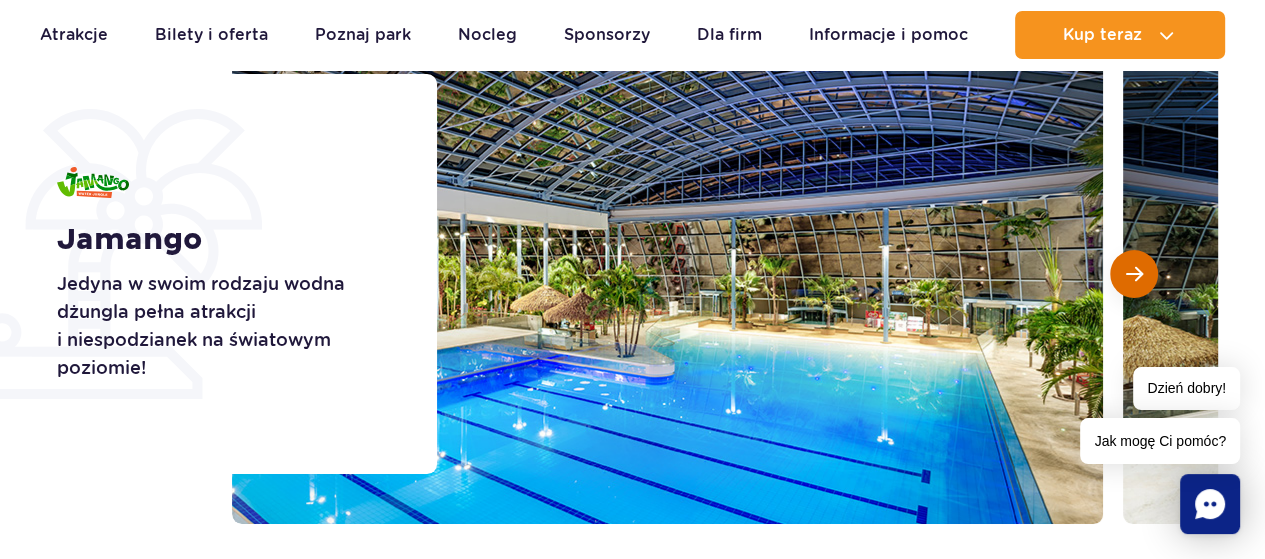 click at bounding box center [1134, 274] 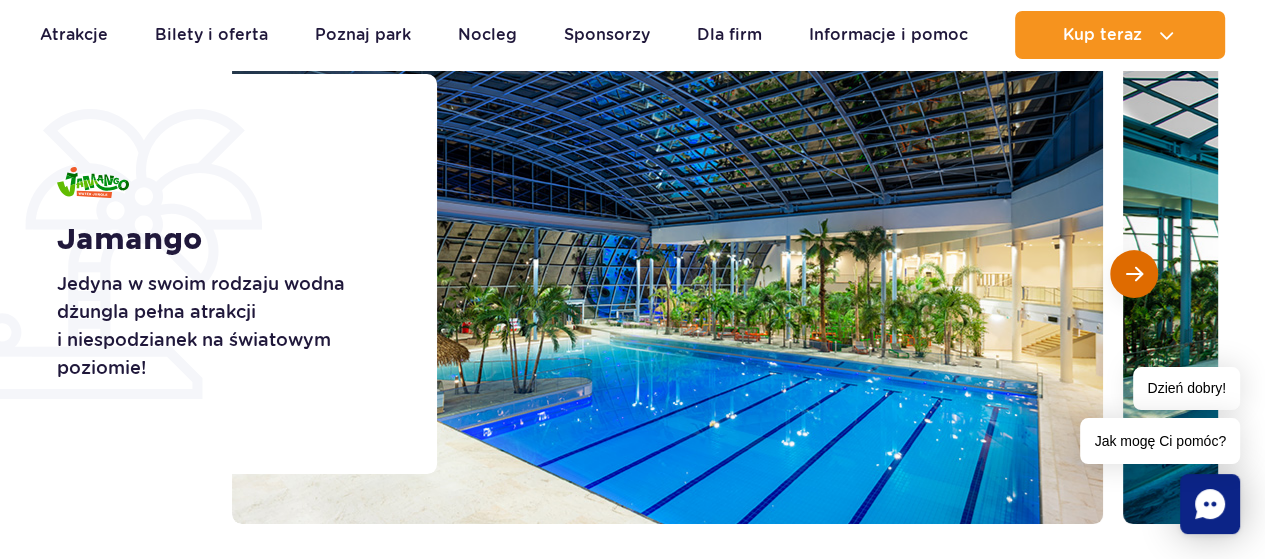 click at bounding box center [1134, 274] 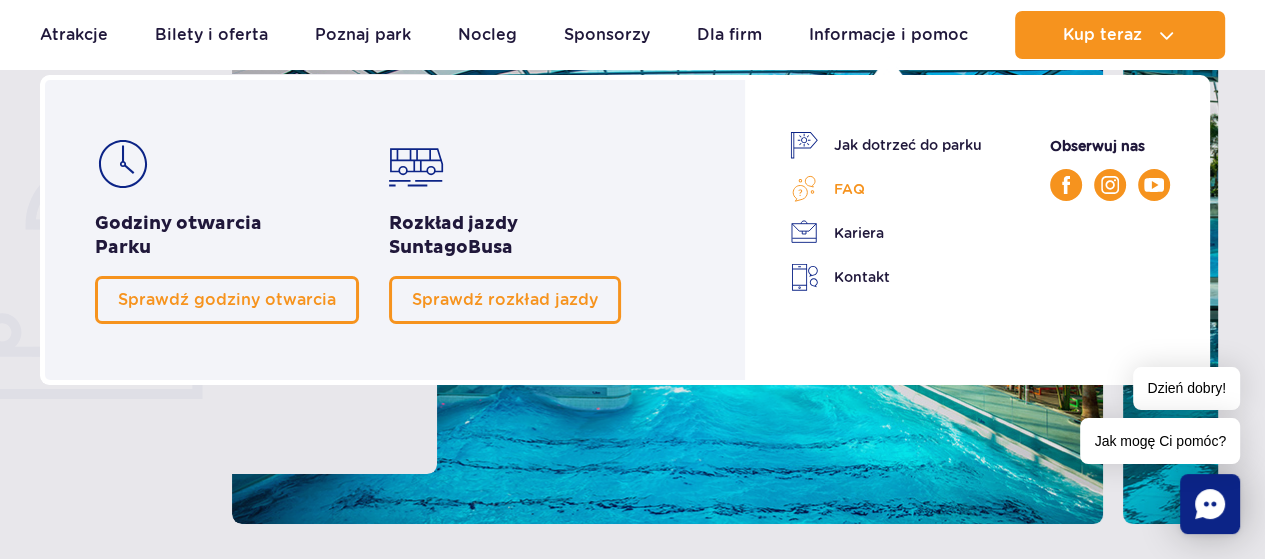 click on "FAQ" at bounding box center [886, 189] 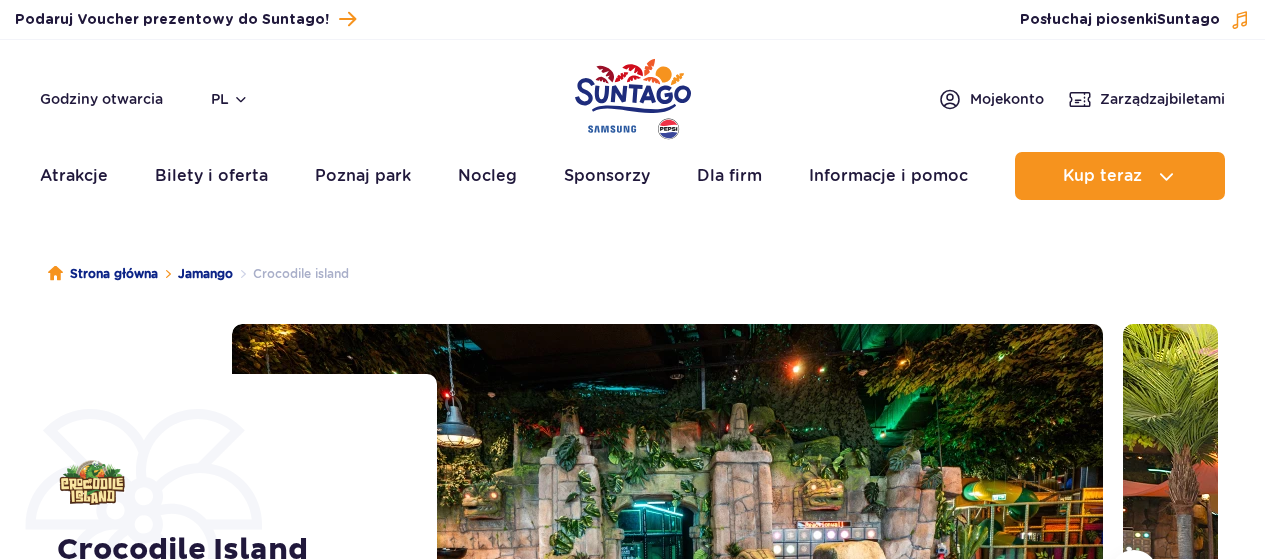 scroll, scrollTop: 400, scrollLeft: 0, axis: vertical 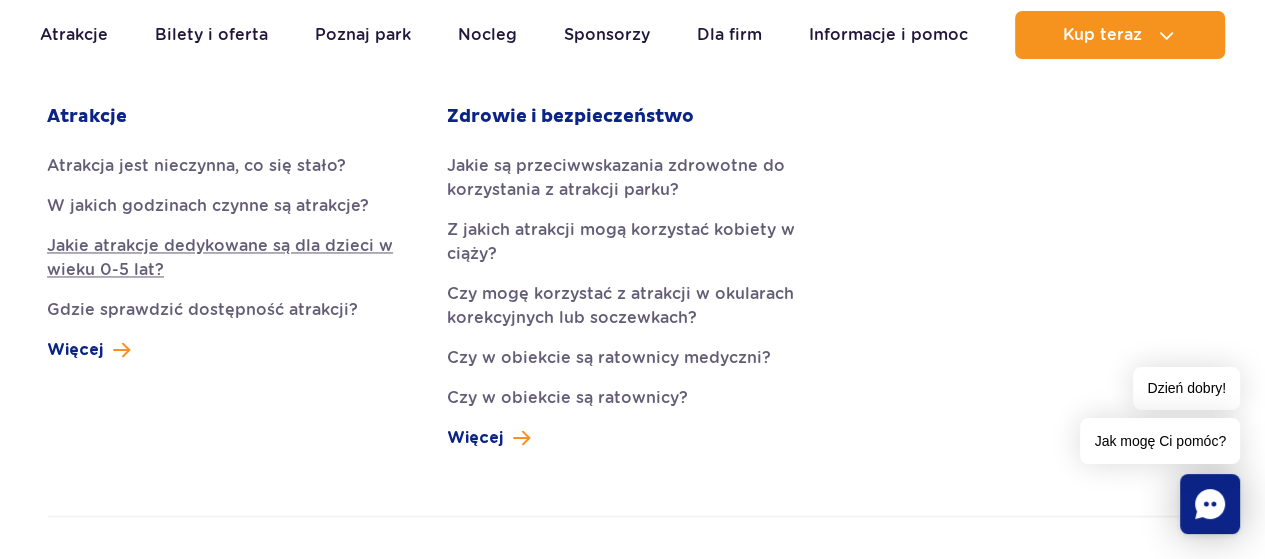 click on "Jakie atrakcje dedykowane są dla dzieci w wieku 0-5 lat?" at bounding box center (232, 258) 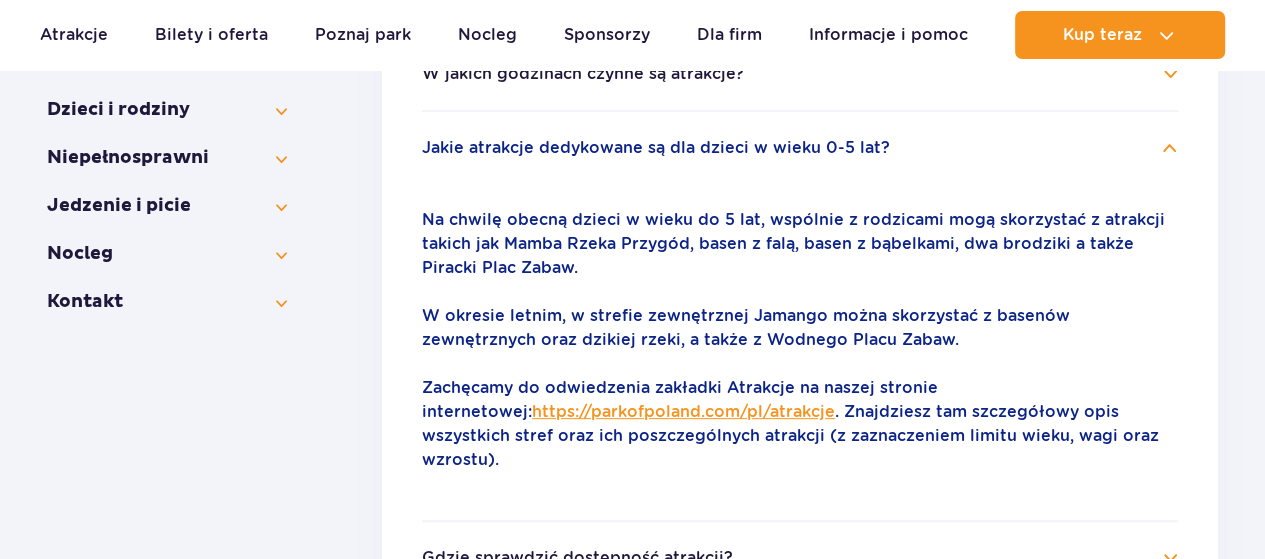 scroll, scrollTop: 596, scrollLeft: 0, axis: vertical 